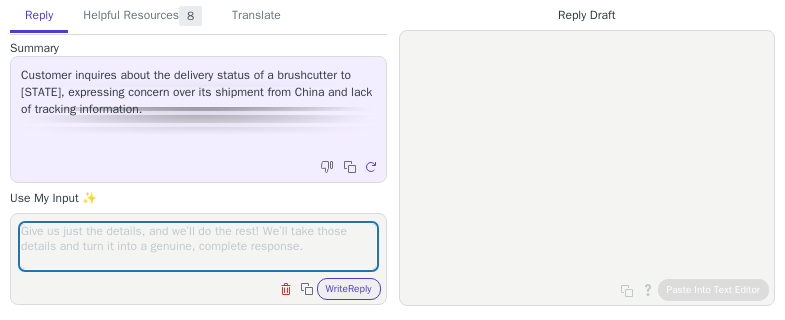 scroll, scrollTop: 0, scrollLeft: 0, axis: both 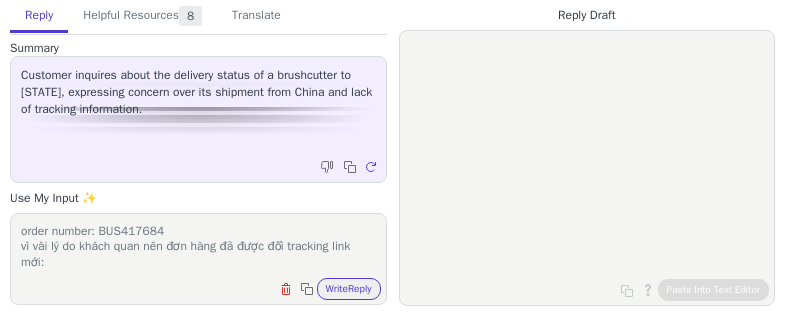 paste on "https://t.17track.net/en#nums=1ZJ73E760330142083" 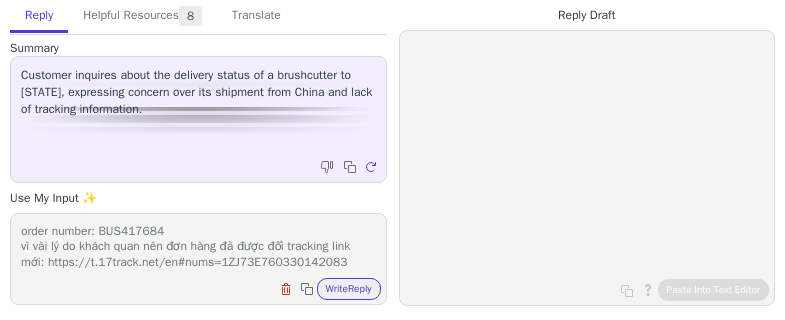 scroll, scrollTop: 16, scrollLeft: 0, axis: vertical 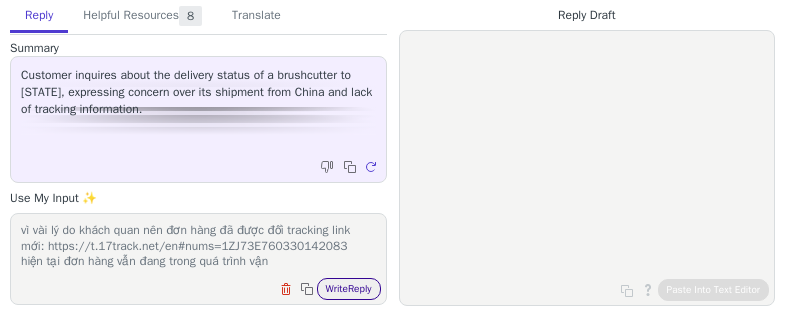 type on "order number: BUS417684
vì vài lý do khách quan nên đơn hàng đã được đổi tracking link mới: https://t.17track.net/en#nums=1ZJ73E760330142083
hiện tại đơn hàng vẫn đang trong quá trình vận" 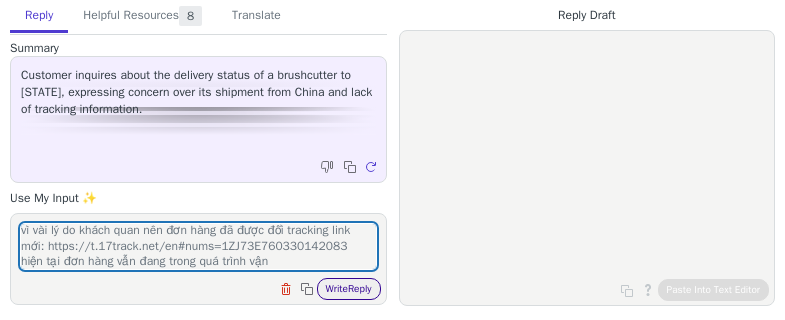 click on "Write  Reply" at bounding box center (349, 289) 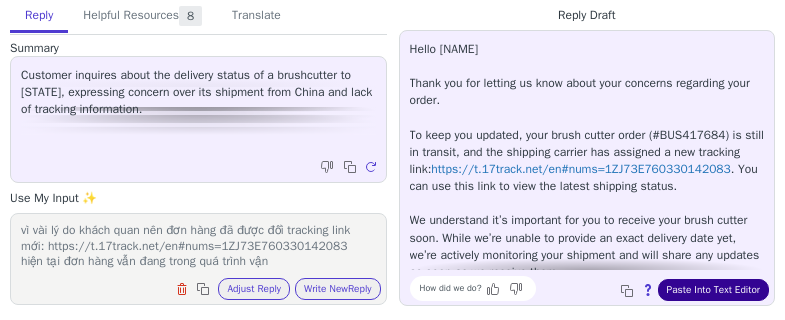click on "Paste Into Text Editor" at bounding box center (713, 290) 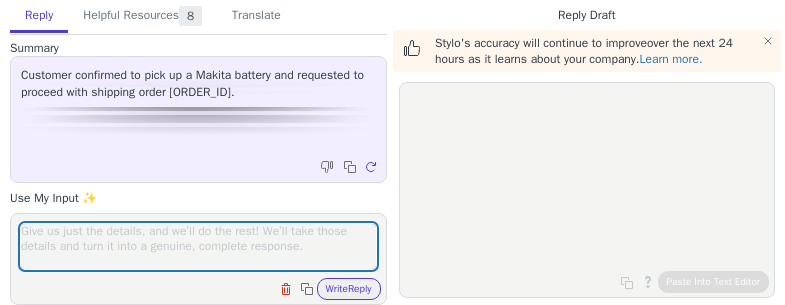scroll, scrollTop: 0, scrollLeft: 0, axis: both 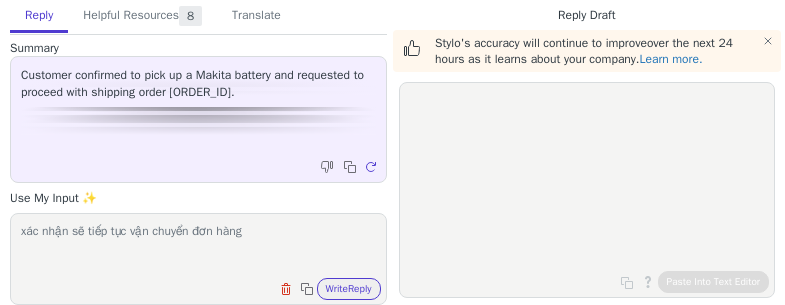 paste on "DEALUS618150" 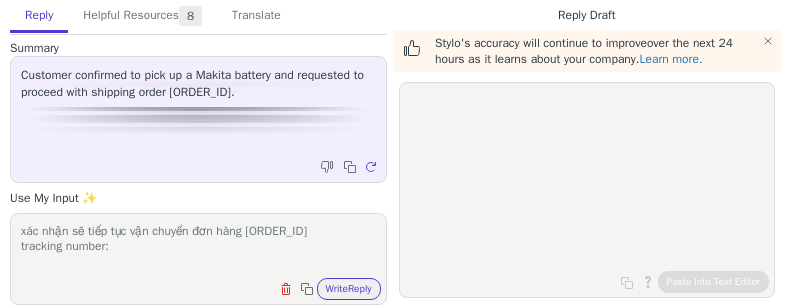 paste on "[TRACKING_NUMBER]" 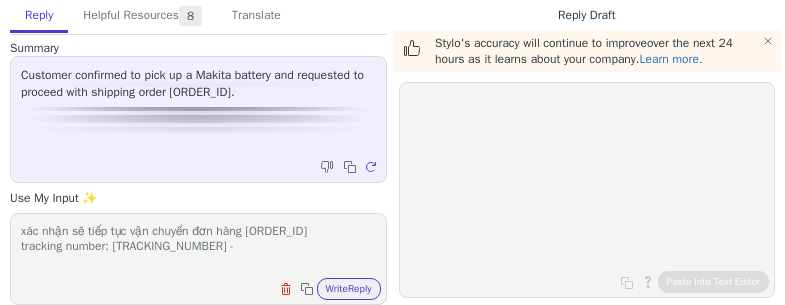 paste on "https://www.yuntrack.com/parcelTracking?id=[TRACKING_NUMBER]" 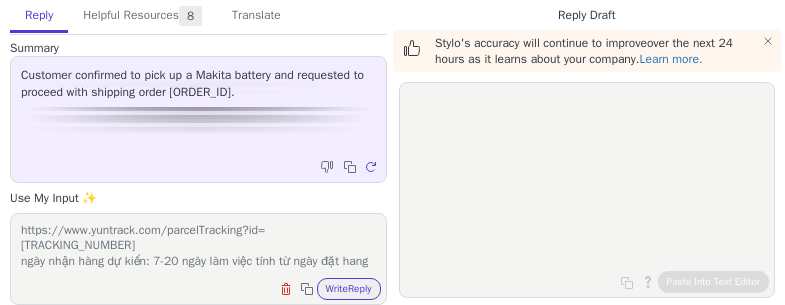 scroll, scrollTop: 47, scrollLeft: 0, axis: vertical 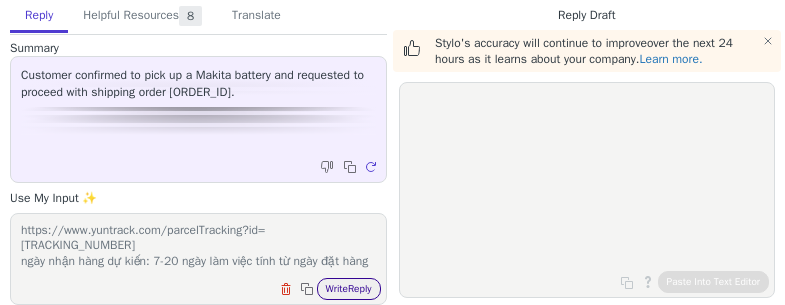type on "xác nhận sẽ tiếp tục vận chuyển đơn hàng [ORDER_ID]
tracking number: [TRACKING_NUMBER] - https://www.yuntrack.com/parcelTracking?id=[TRACKING_NUMBER]
ngày nhận hàng dự kiến: 7-20 ngày làm việc tính từ ngày đặt hàng" 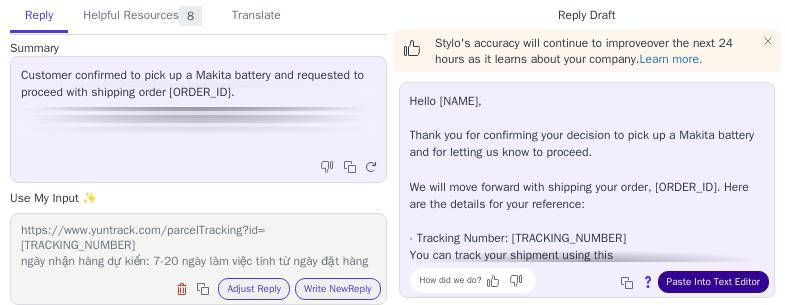 click on "Paste Into Text Editor" at bounding box center (713, 282) 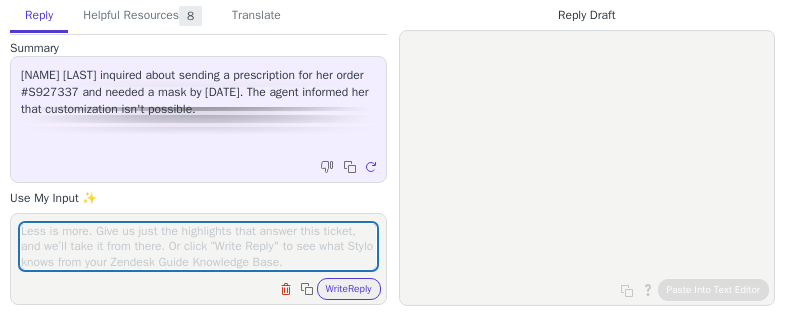 scroll, scrollTop: 0, scrollLeft: 0, axis: both 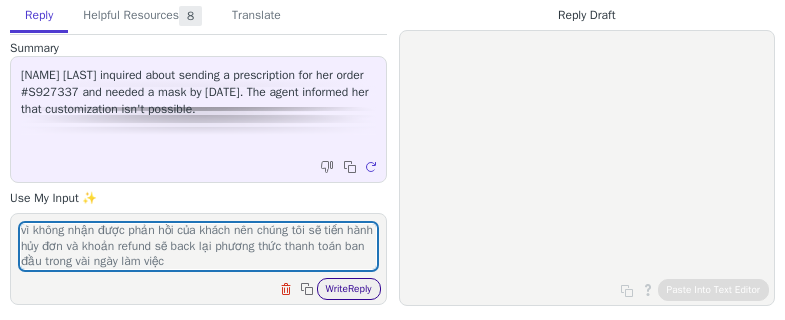 type on "order number: #S927337
vì không nhận được phản hồi của khách nên chúng tôi sẽ tiến hành hủy đơn và khoản refund sẽ back lại phương thức thanh toán ban đầu trong vài ngày làm việc" 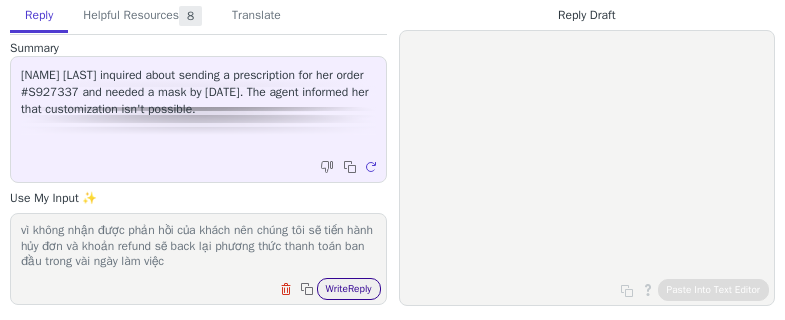 click on "Write  Reply" at bounding box center [349, 289] 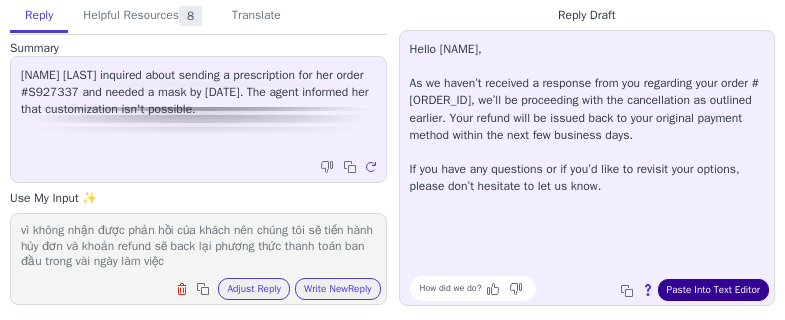 click on "Paste Into Text Editor" at bounding box center [713, 290] 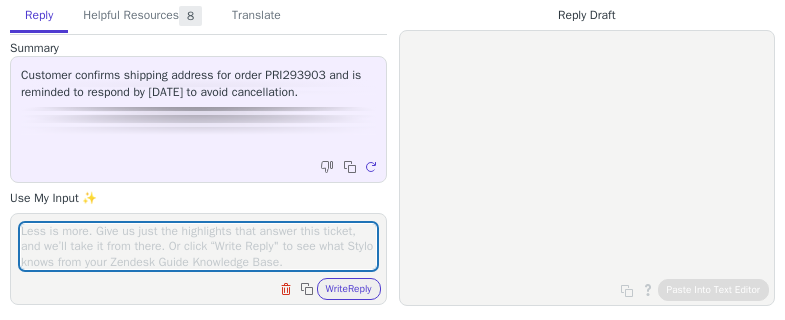 scroll, scrollTop: 0, scrollLeft: 0, axis: both 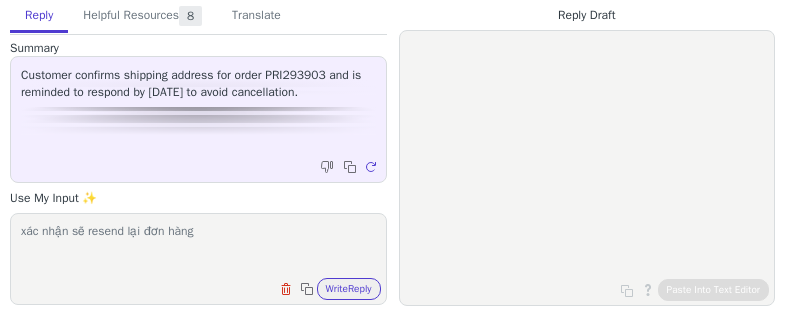 paste on "PRI293903" 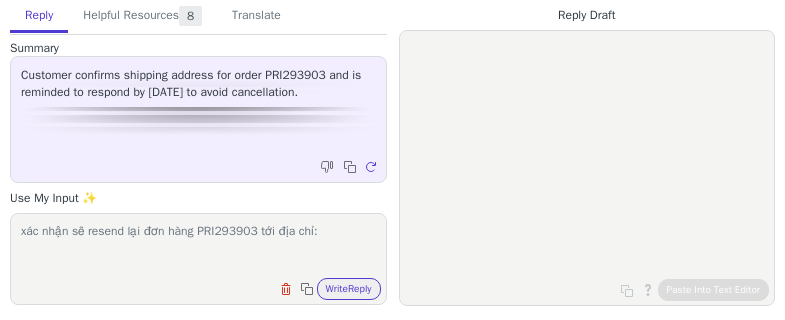 paste on "[FIRST] [LAST]" 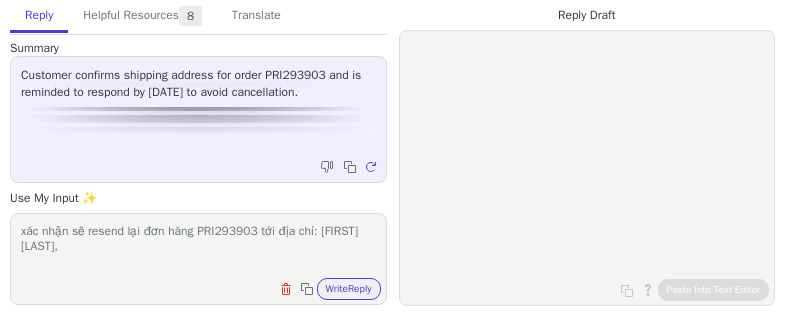 paste on "société Les menus du monde, [NUMBER] [STREET], Code door [ALPHANUMERIC], Groundfloor, At the back of the courtyard" 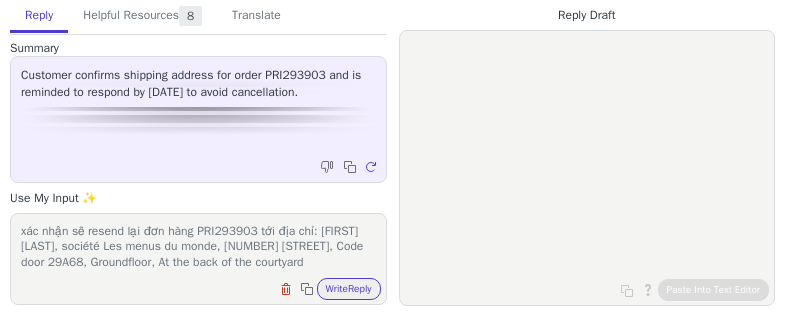 scroll, scrollTop: 16, scrollLeft: 0, axis: vertical 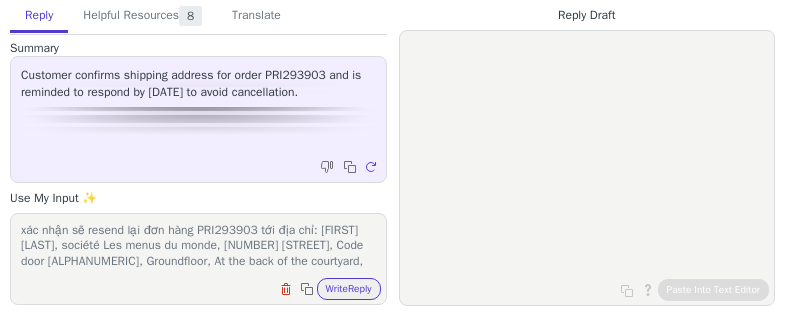 paste on "[CITY]" 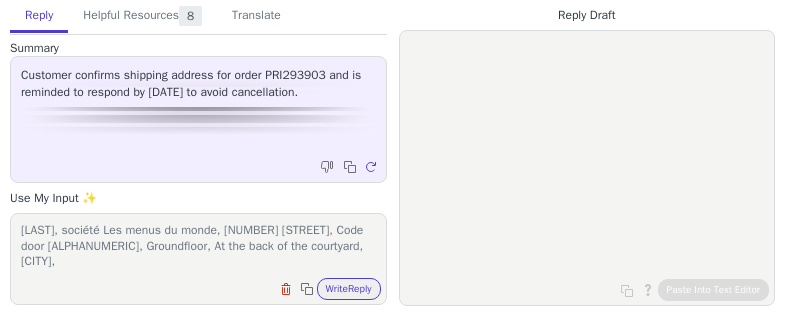 paste on "[STATE]" 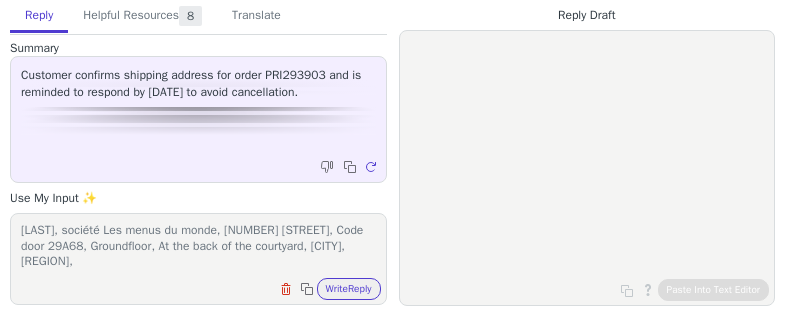 paste on "[COUNTRY]" 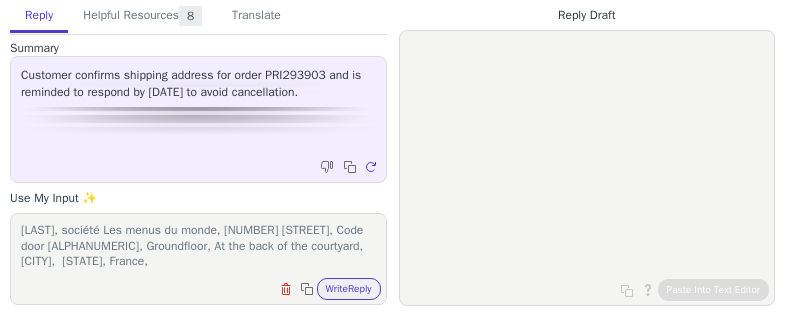 paste on "[POSTAL_CODE]" 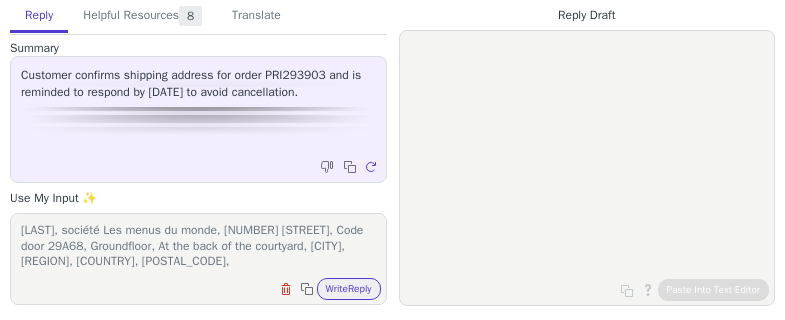 paste on "[PHONE]" 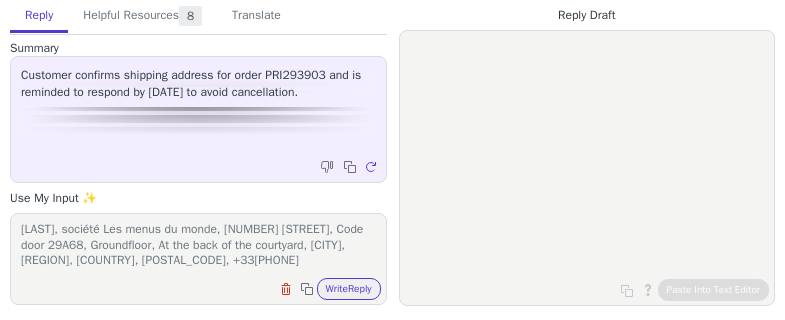 scroll, scrollTop: 47, scrollLeft: 0, axis: vertical 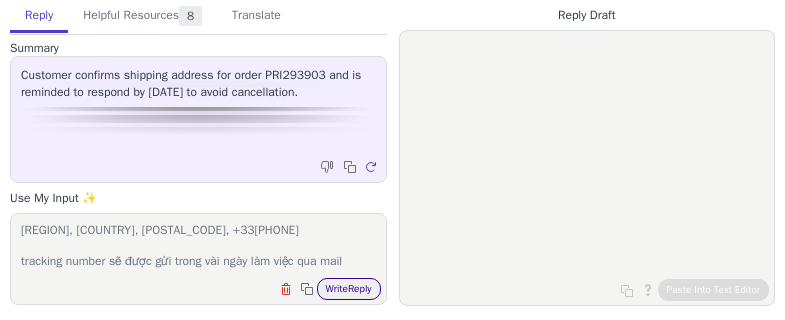 type on "xác nhận sẽ resend lại đơn hàng PRI293903 tới địa chỉ: [FIRST] [LAST], société Les menus du monde, [NUMBER] [STREET], Code door 29A68, Groundfloor, At the back of the courtyard, [CITY],  [REGION], [COUNTRY], [POSTAL_CODE], +33[PHONE]
tracking number sẽ được gửi trong vài ngày làm việc qua mail" 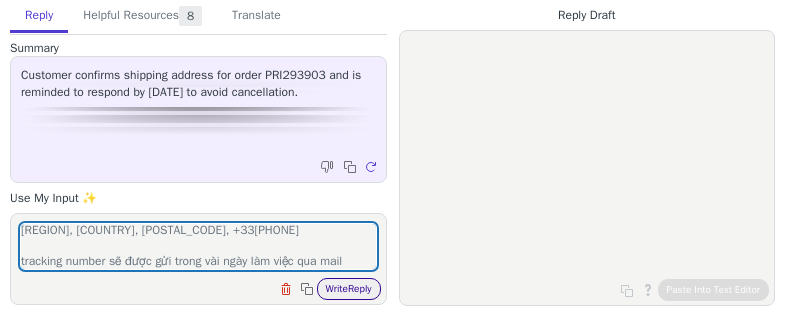 click on "Write  Reply" at bounding box center [349, 289] 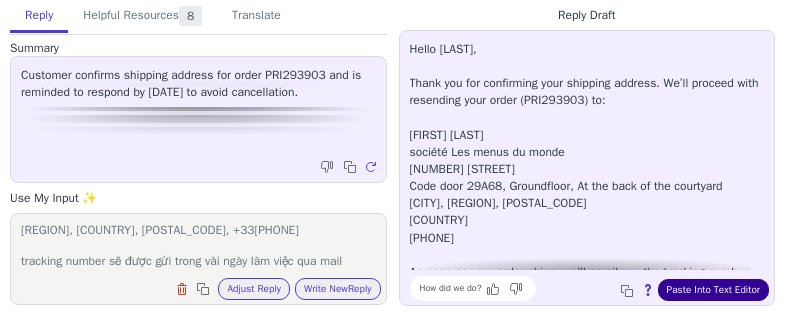 click on "Paste Into Text Editor" at bounding box center [713, 290] 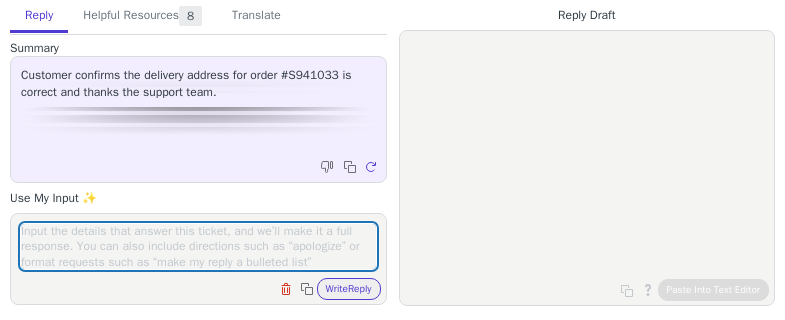scroll, scrollTop: 0, scrollLeft: 0, axis: both 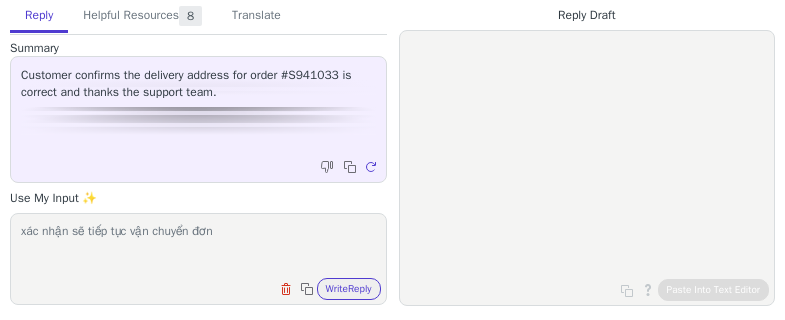 paste on "#S941033" 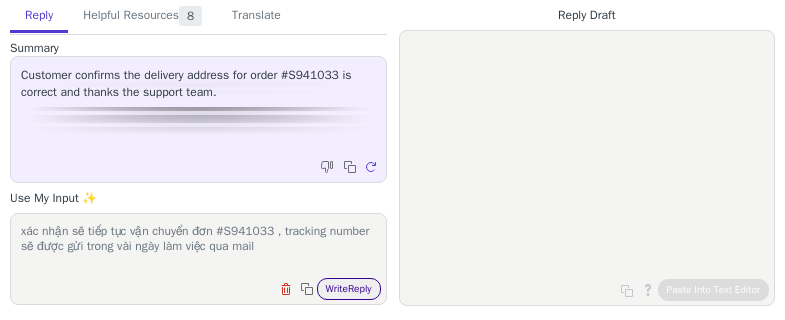 type on "xác nhận sẽ tiếp tục vận chuyển đơn #S941033 , tracking number sẽ được gửi trong vài ngày làm việc qua mail" 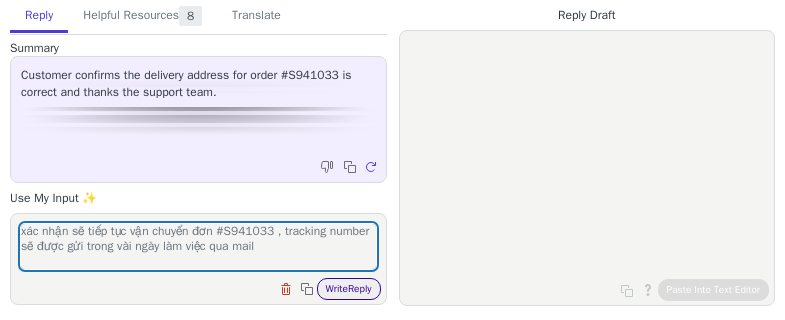 click on "Write  Reply" at bounding box center (349, 289) 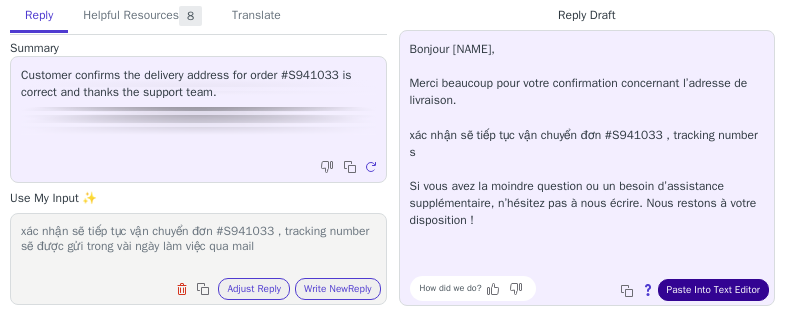 click on "Paste Into Text Editor" at bounding box center [713, 290] 